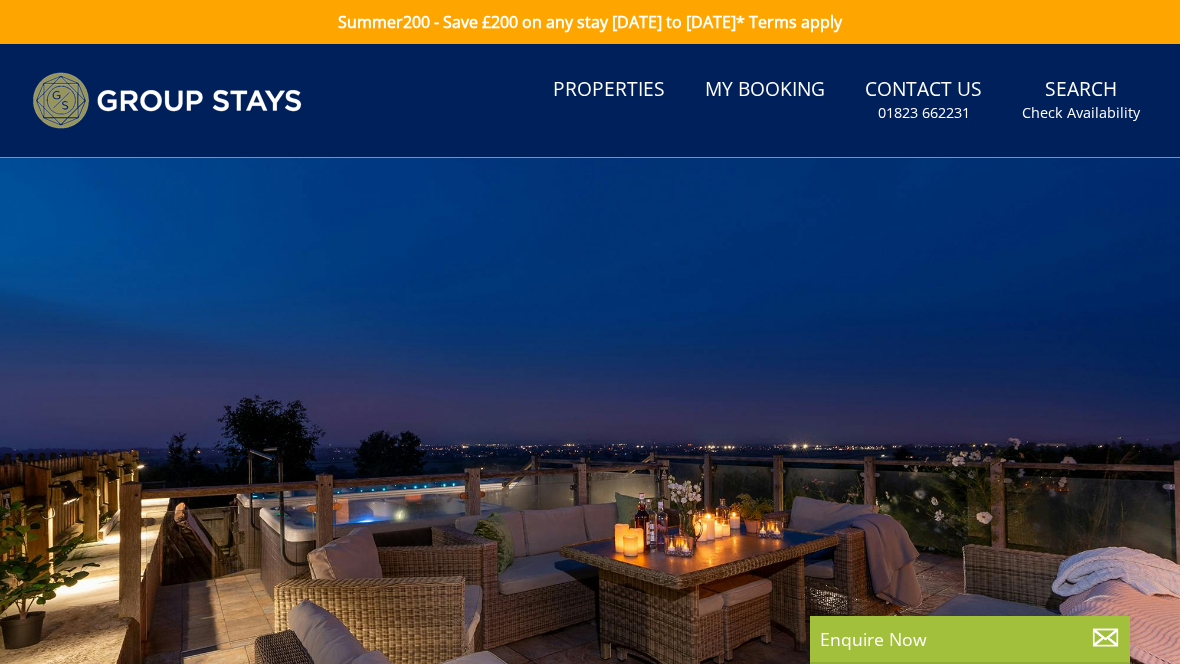 select 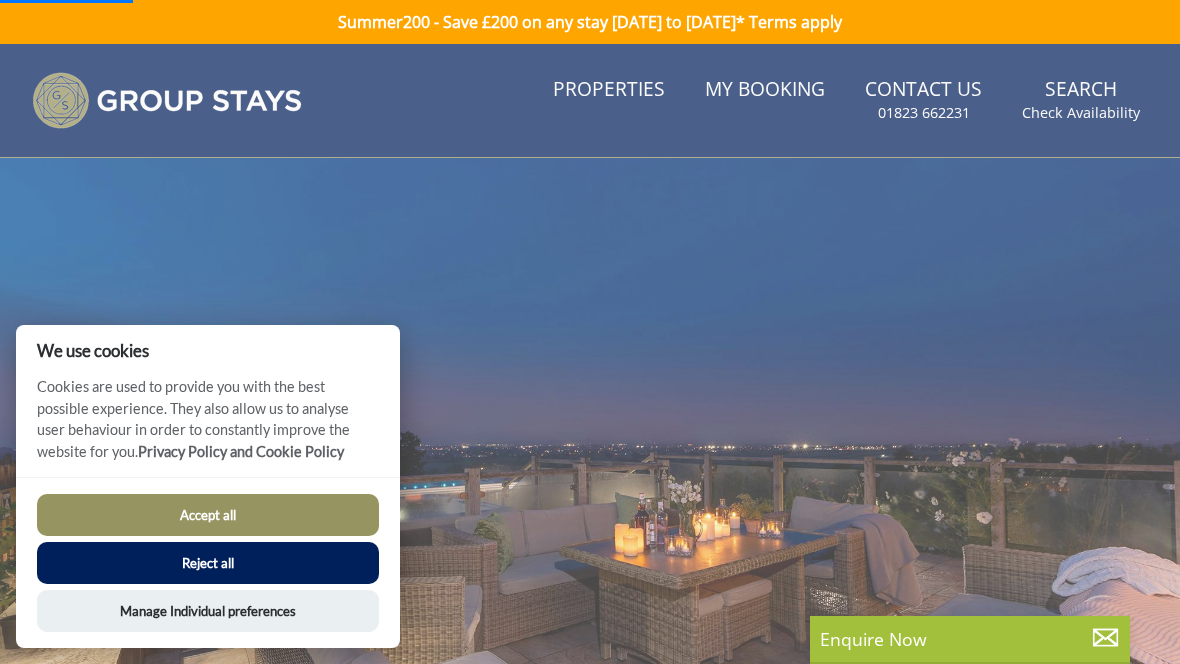 click on "Reject all" at bounding box center [208, 563] 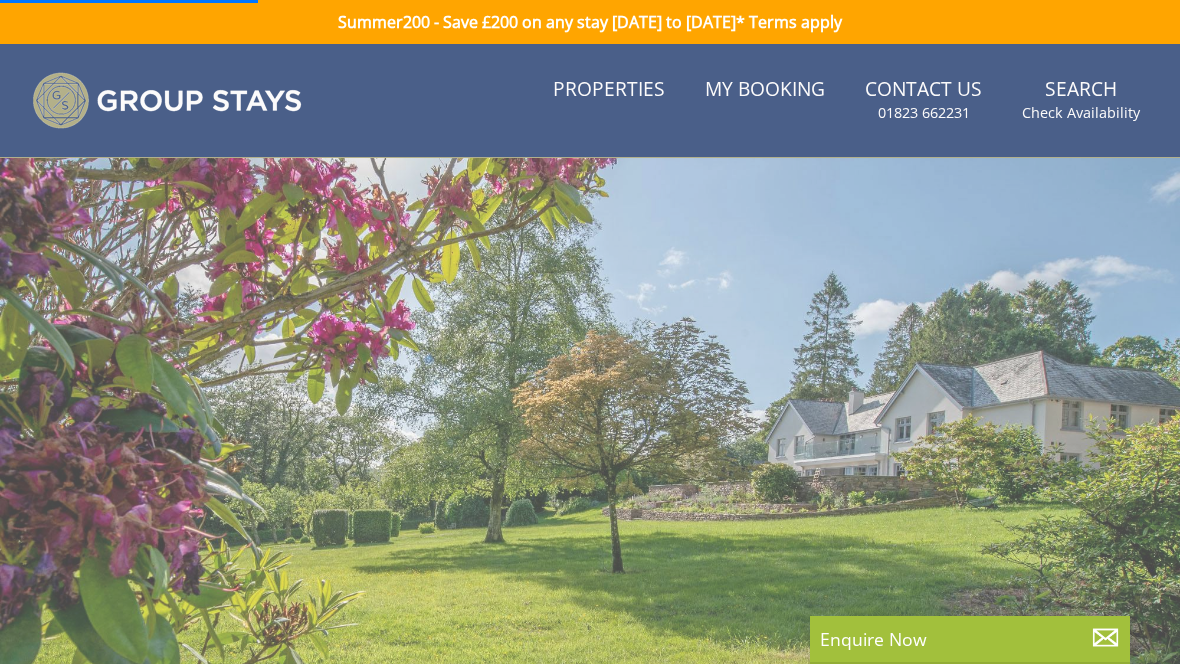 scroll, scrollTop: 66, scrollLeft: 0, axis: vertical 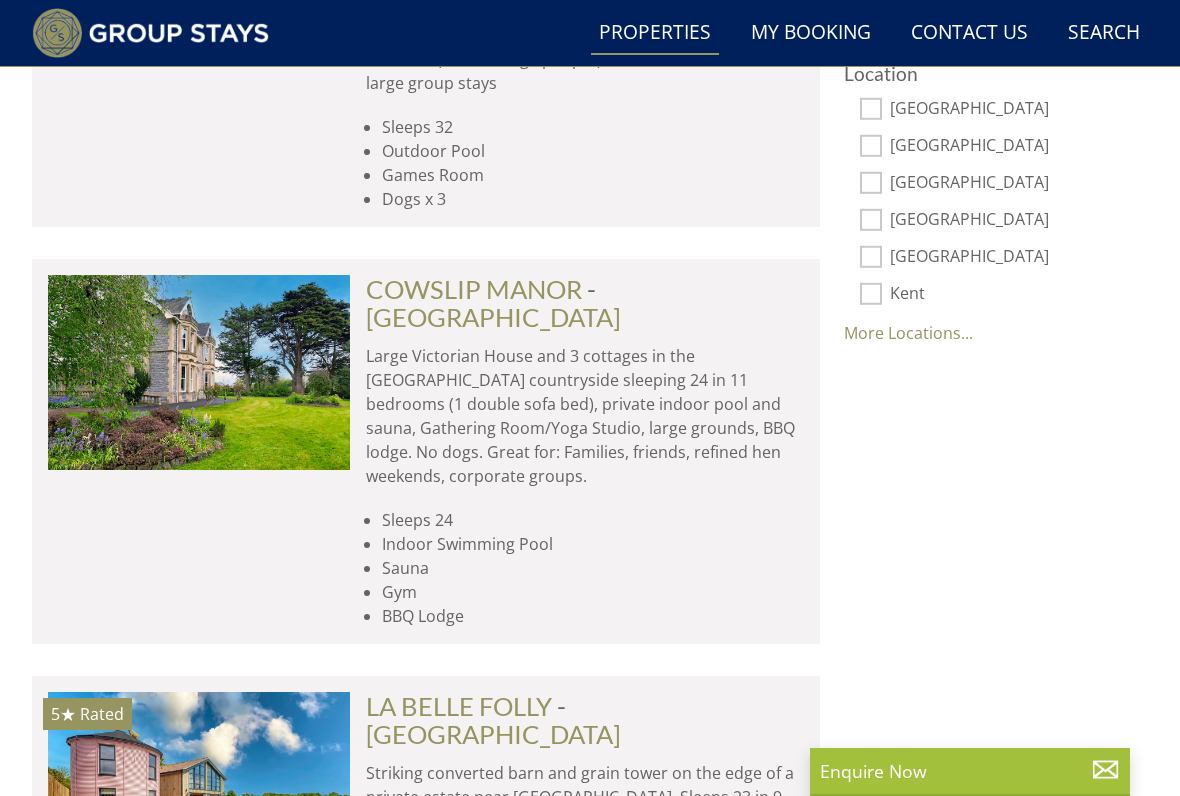 click on "COWSLIP MANOR" at bounding box center [474, 289] 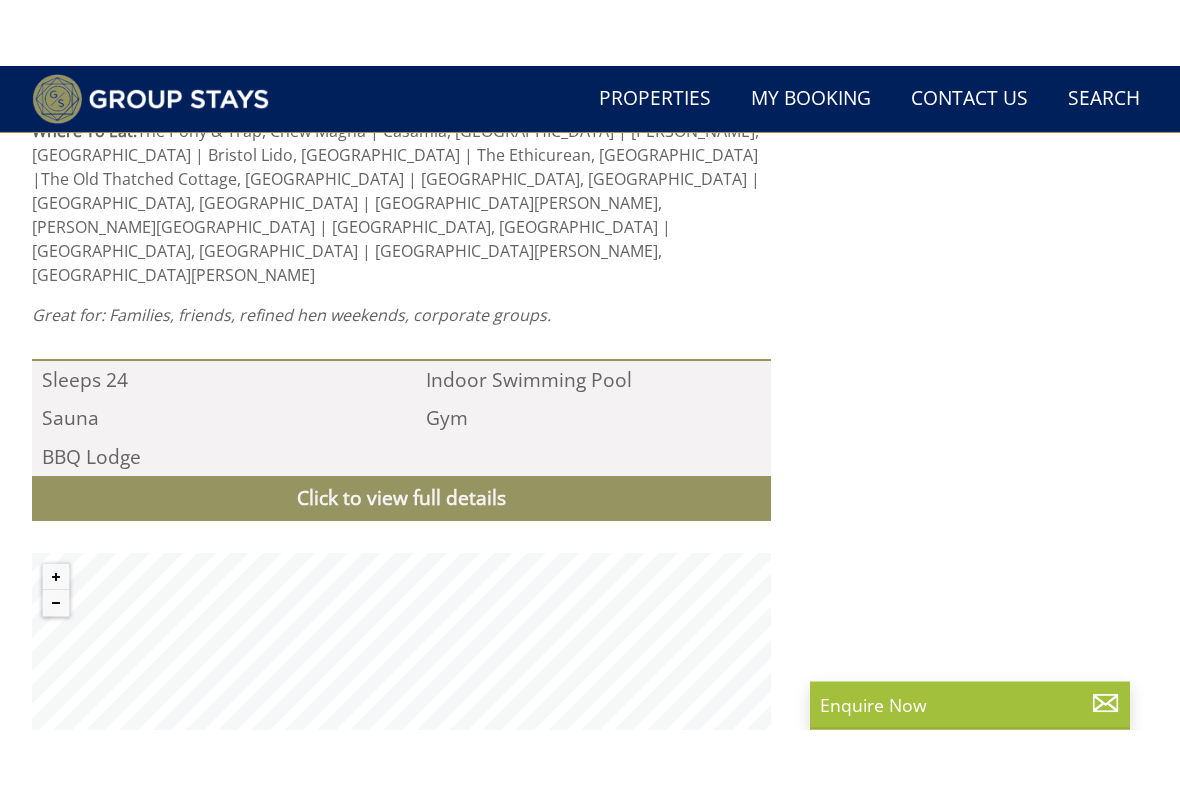 scroll, scrollTop: 1767, scrollLeft: 0, axis: vertical 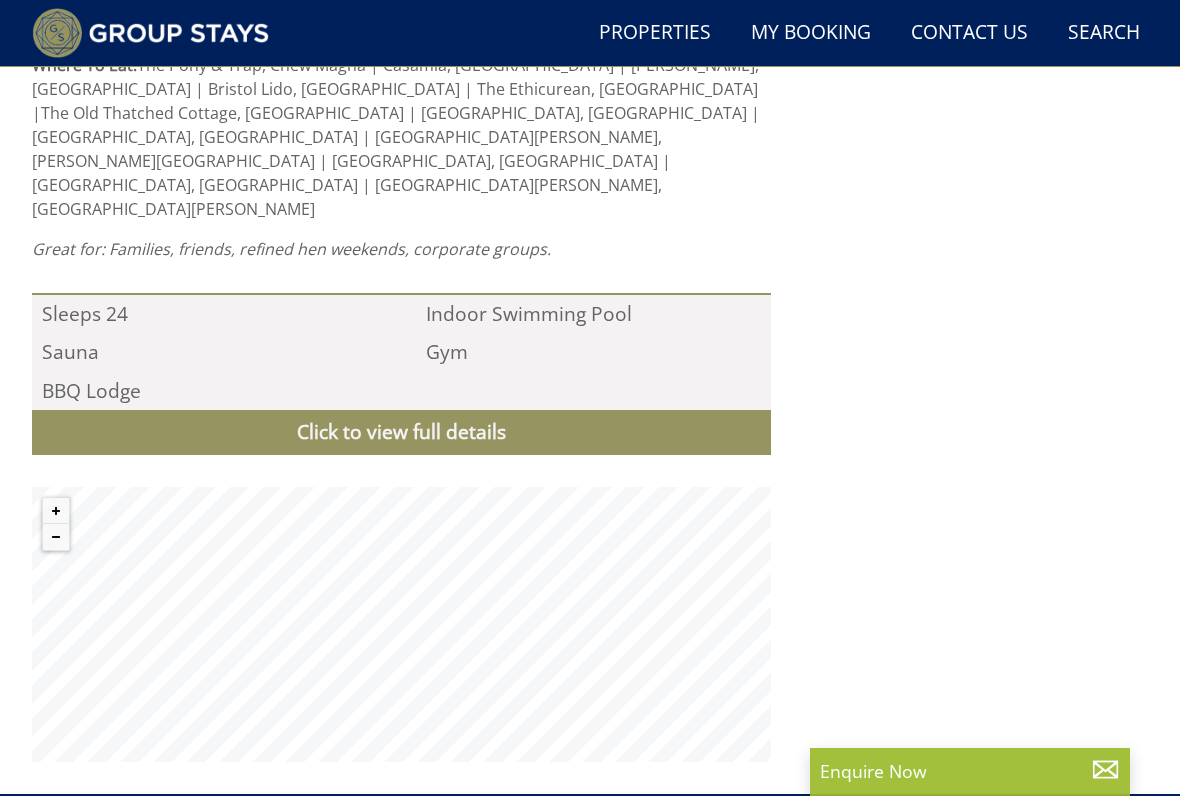 click on "Click to view full details" at bounding box center [401, 432] 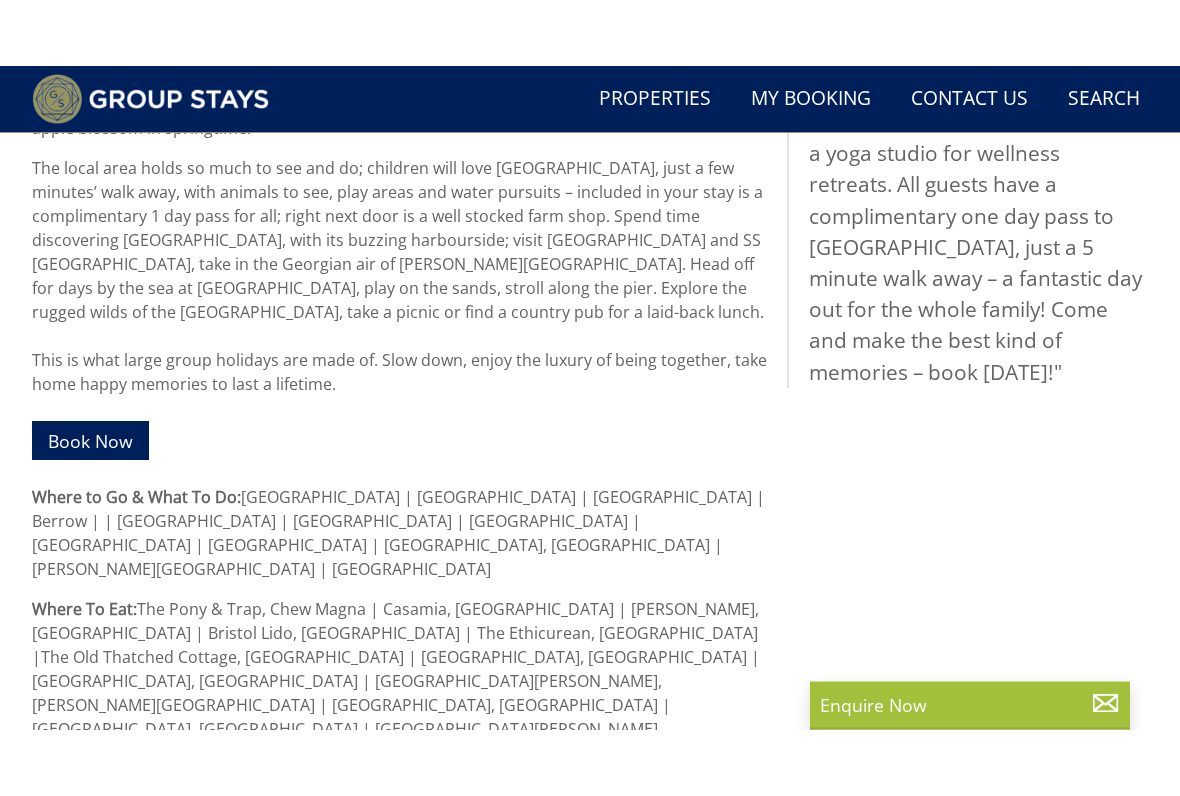 scroll, scrollTop: 1287, scrollLeft: 0, axis: vertical 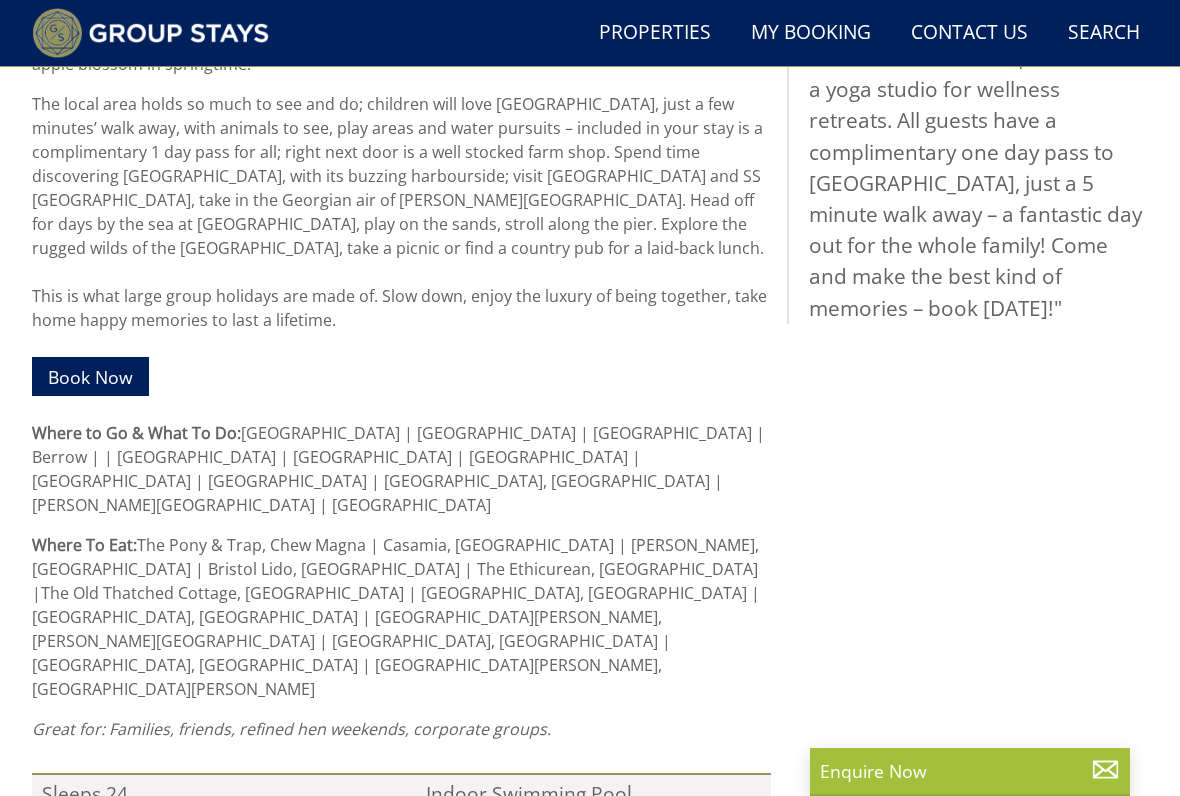 click on "Book Now" at bounding box center (90, 376) 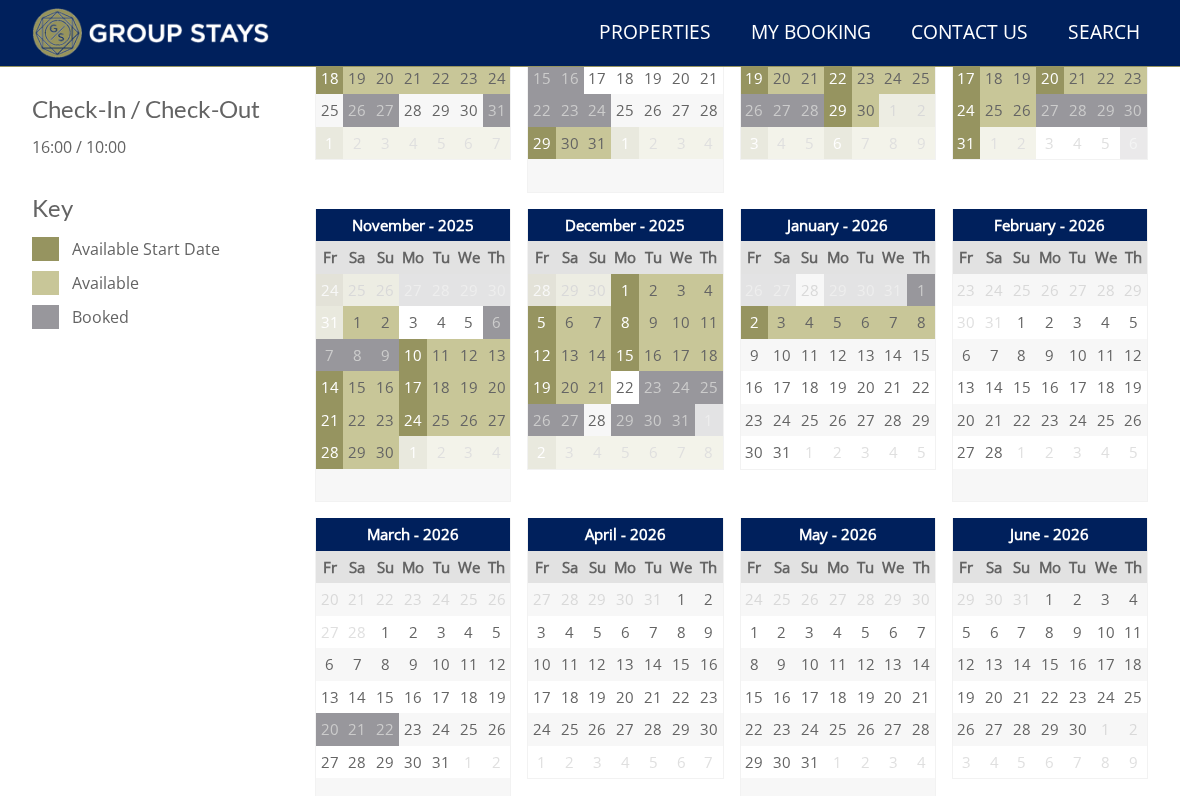 scroll, scrollTop: 994, scrollLeft: 0, axis: vertical 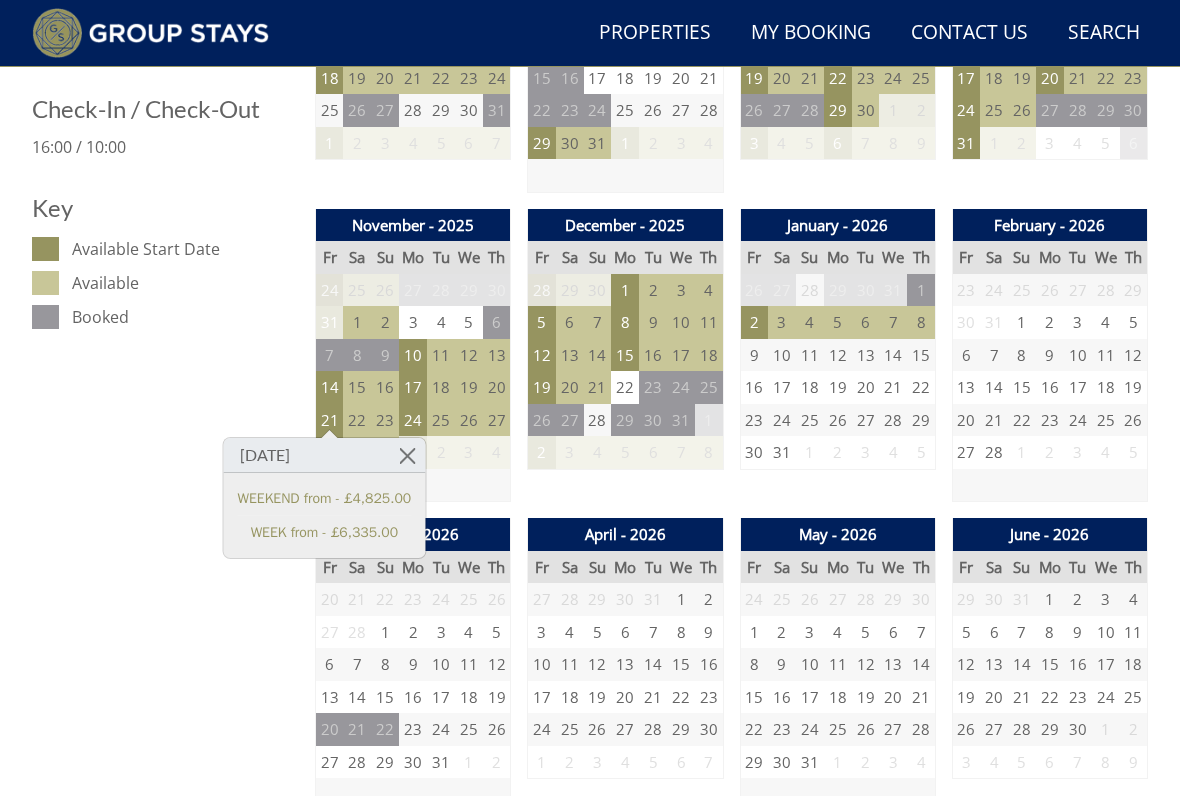 click on "WEEKEND from  - £4,825.00" at bounding box center (325, 498) 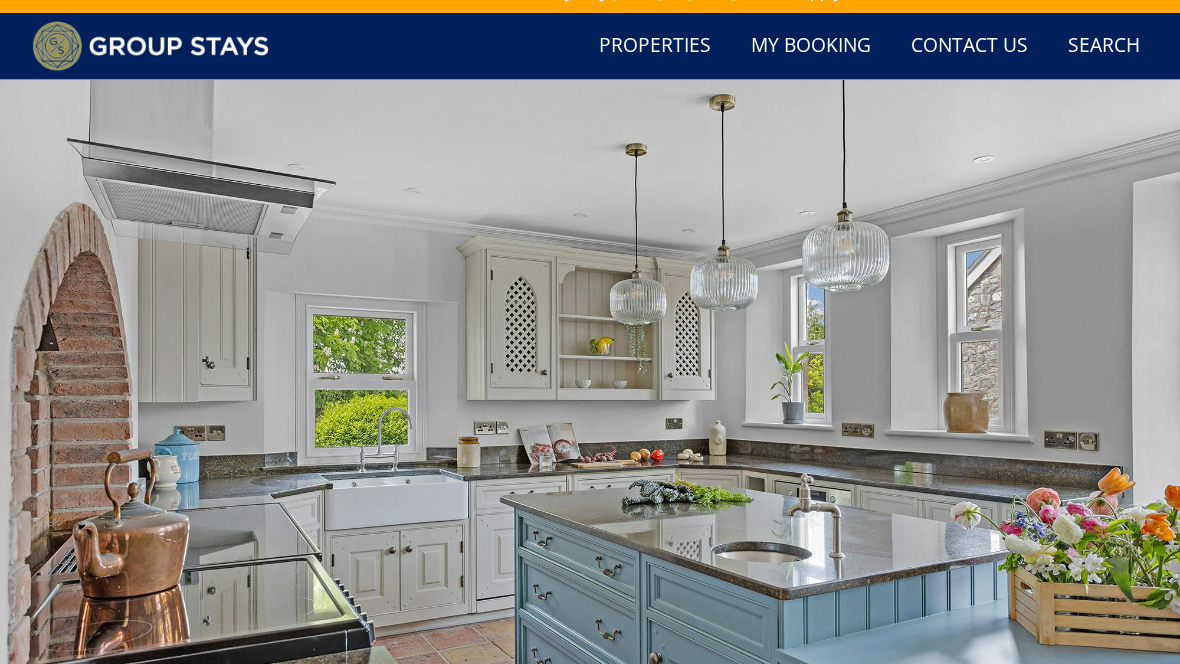 scroll, scrollTop: 0, scrollLeft: 0, axis: both 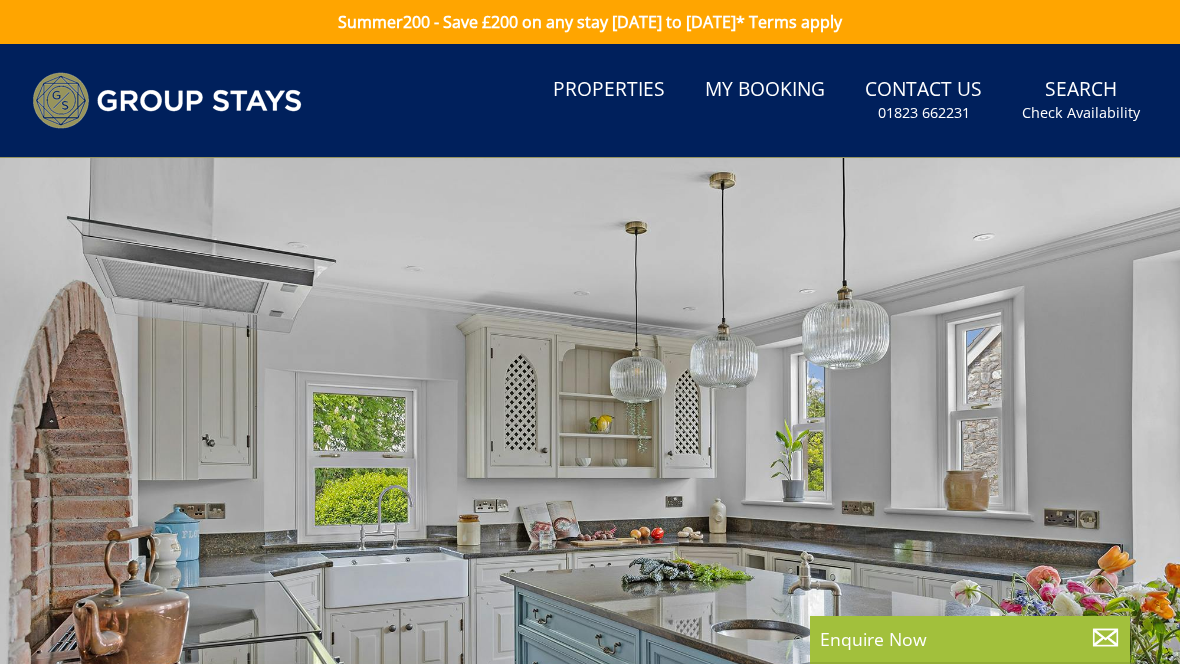click on "Search  Check Availability" at bounding box center (1081, 100) 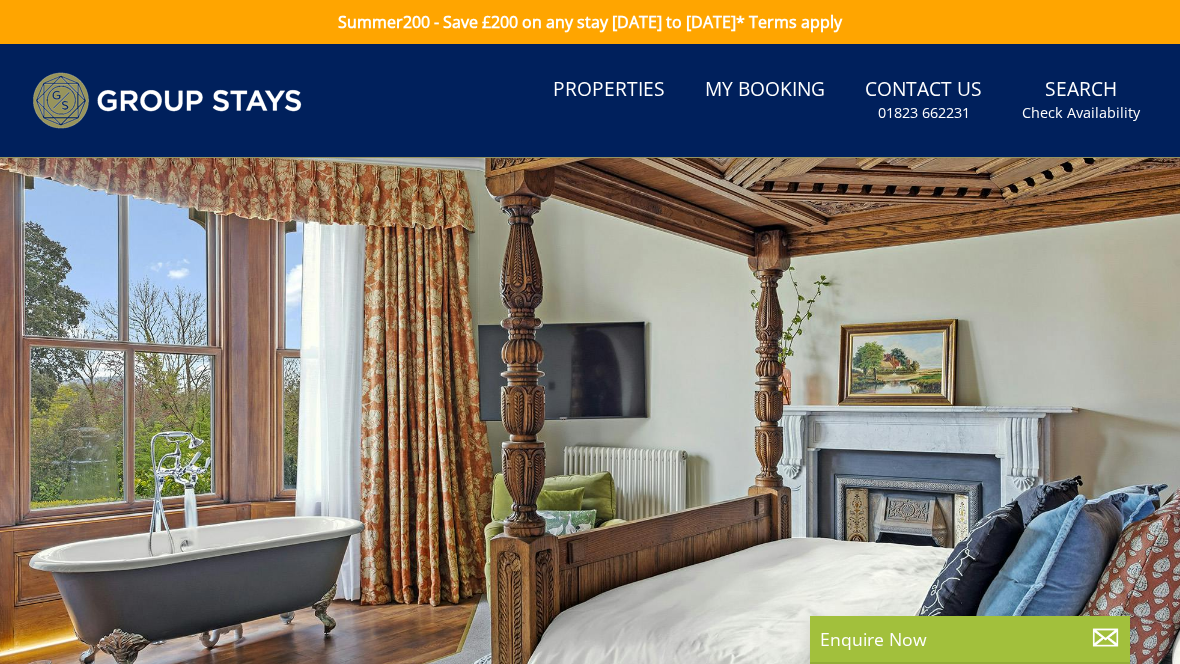 click on "Search  Check Availability" at bounding box center (1081, 100) 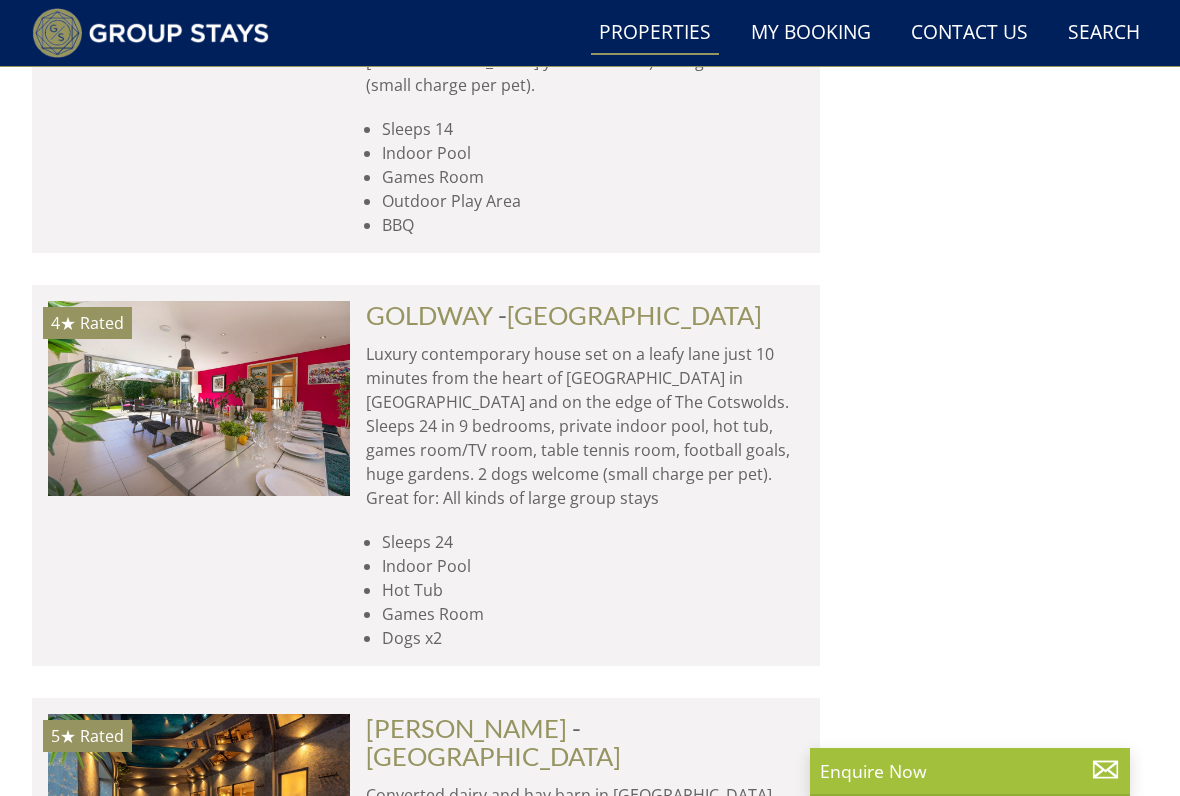 scroll, scrollTop: 2627, scrollLeft: 0, axis: vertical 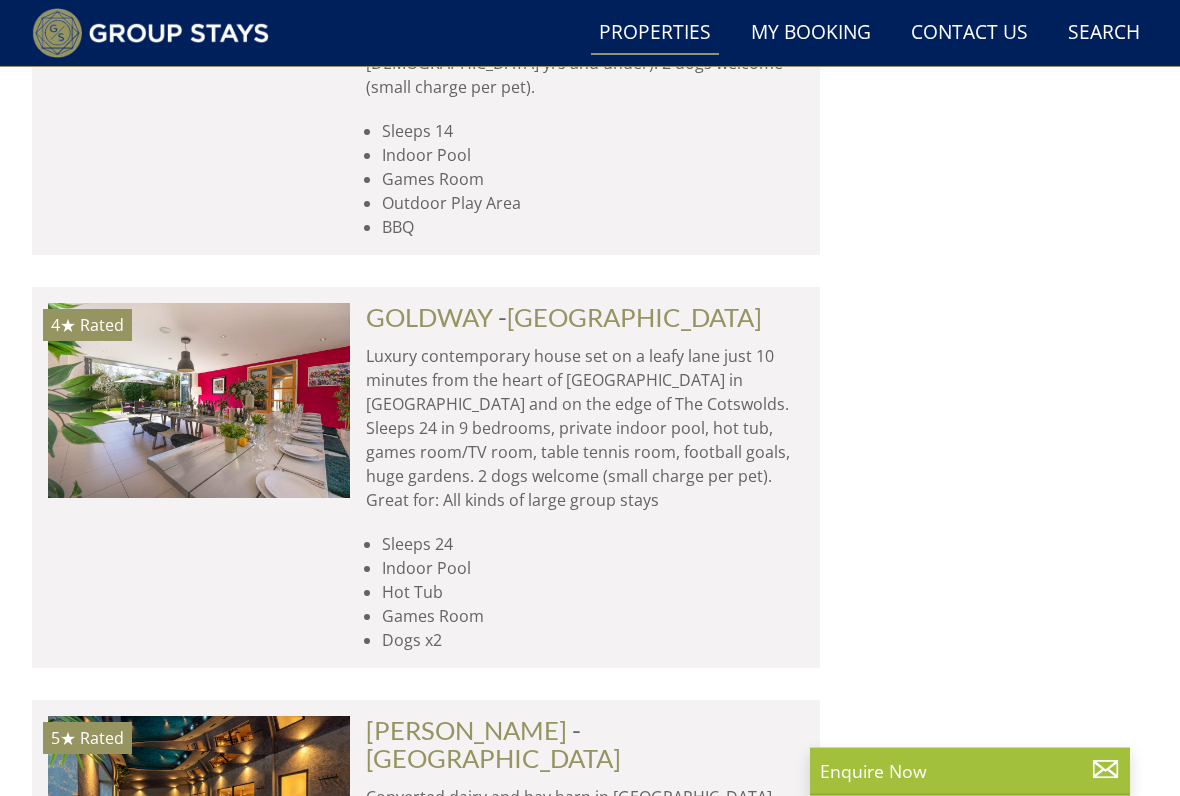 click on "[GEOGRAPHIC_DATA]" at bounding box center (634, 318) 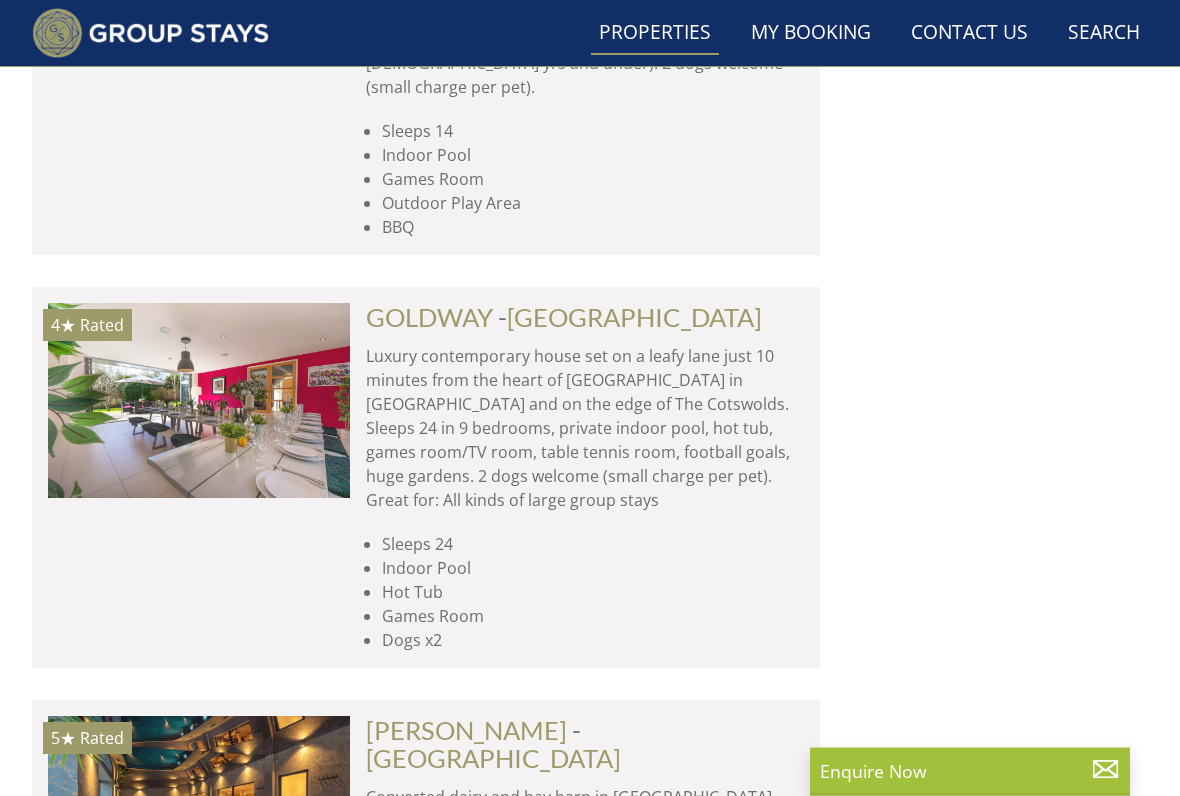 scroll, scrollTop: 2628, scrollLeft: 0, axis: vertical 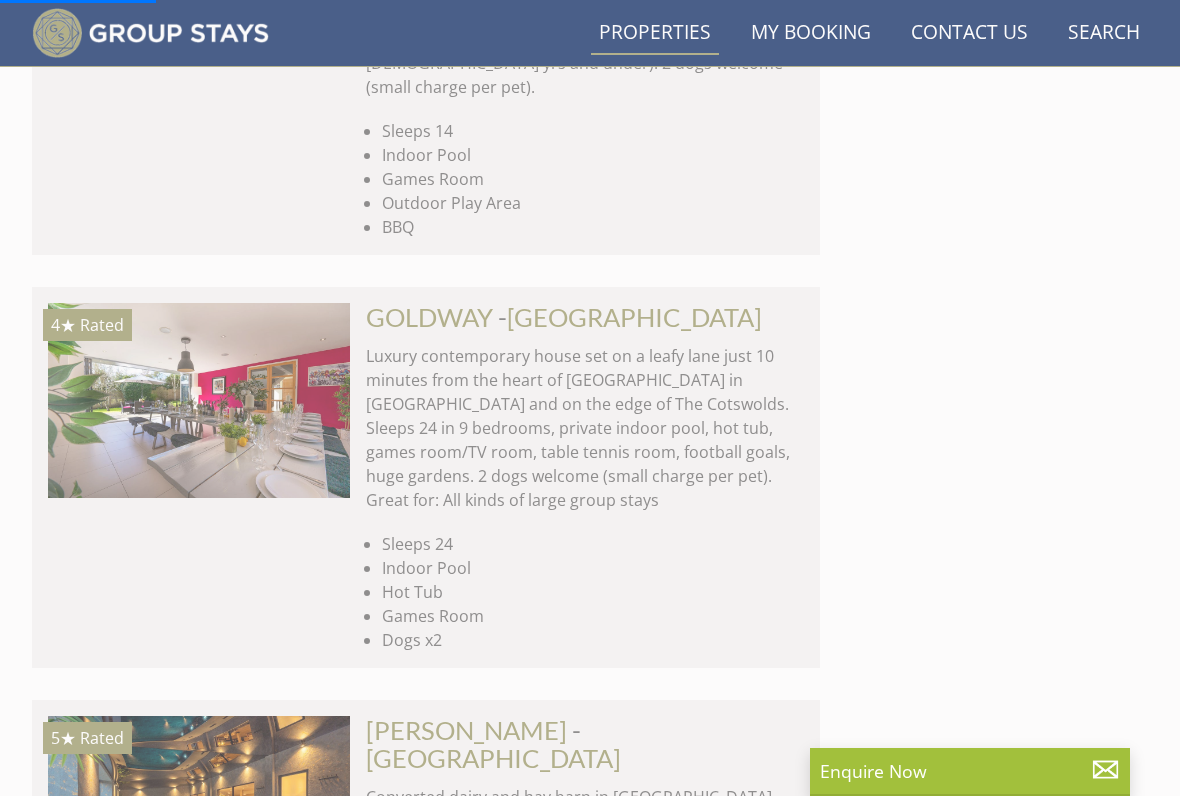 click on "GOLDWAY" at bounding box center [429, 317] 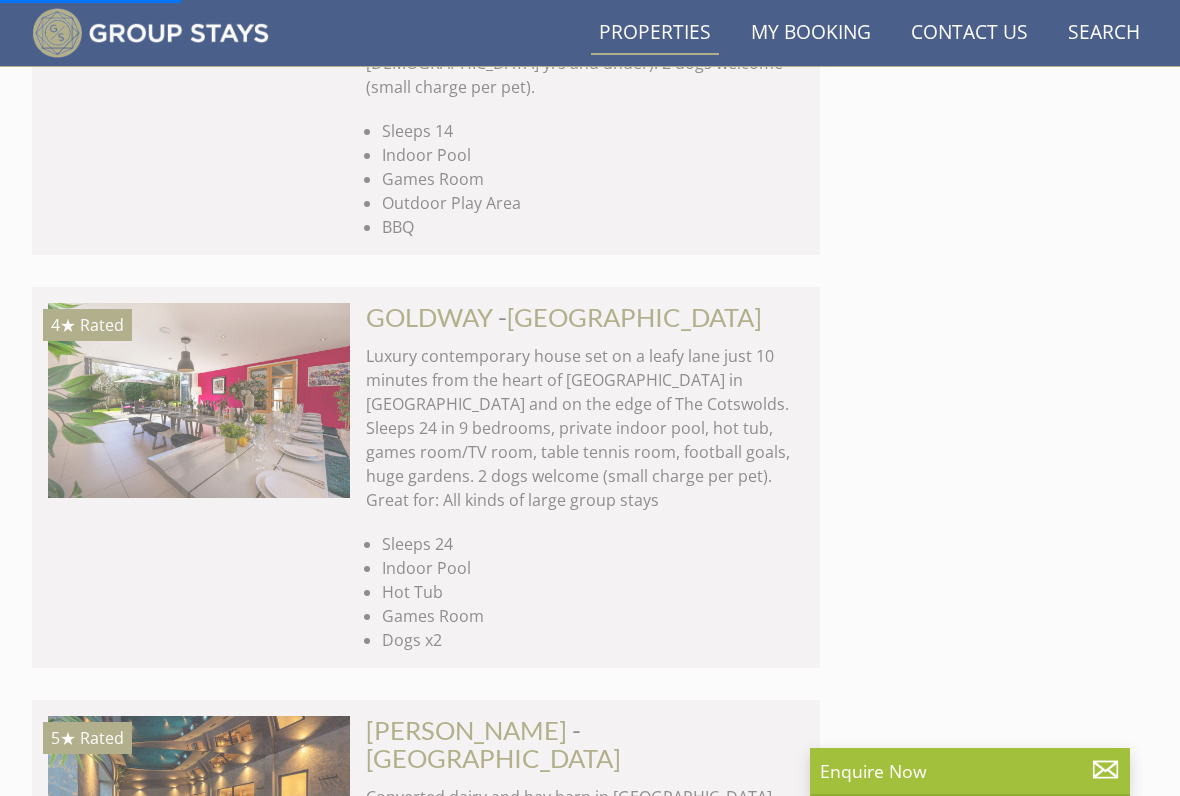 click on "Luxury contemporary house set on a leafy lane just 10 minutes from the heart of [GEOGRAPHIC_DATA] in [GEOGRAPHIC_DATA] and on the edge of The Cotswolds. Sleeps 24 in 9 bedrooms, private indoor pool, hot tub, games room/TV room, table tennis room, football goals, huge gardens. 2 dogs welcome (small charge per pet).
Great for: All kinds of large group stays" at bounding box center [585, 428] 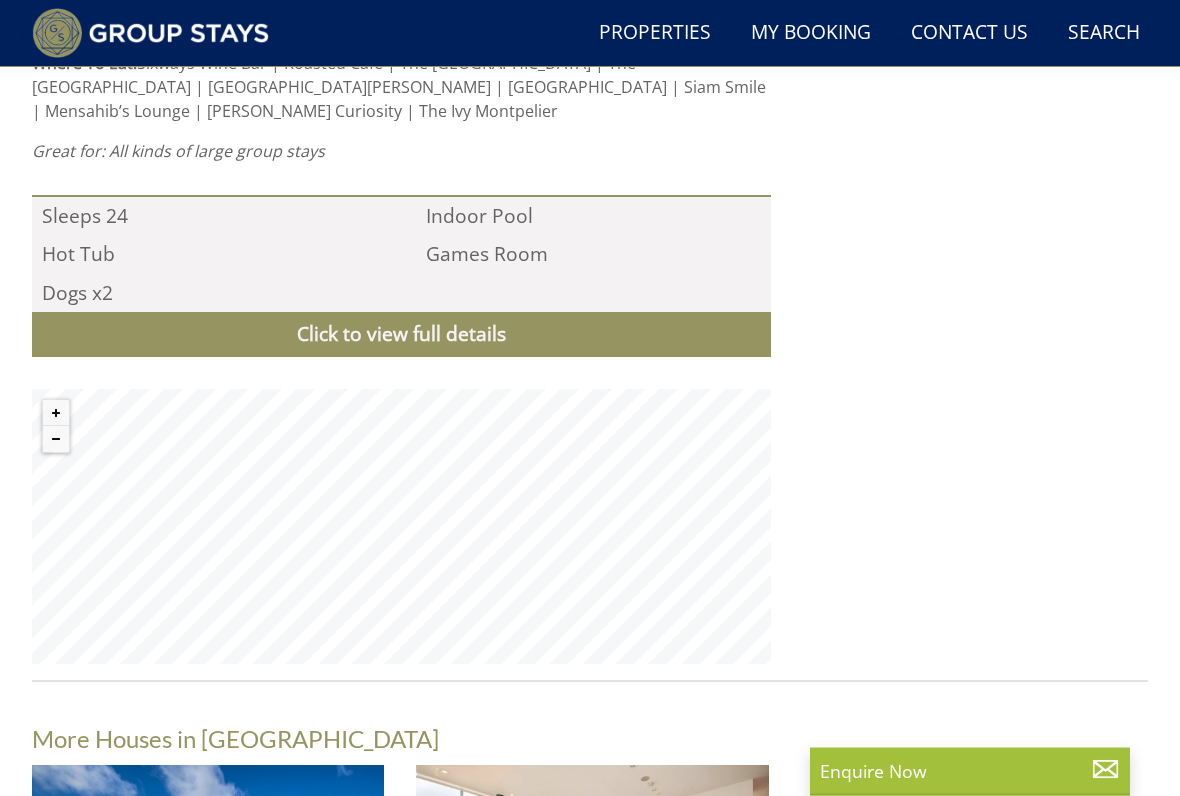 scroll, scrollTop: 1689, scrollLeft: 0, axis: vertical 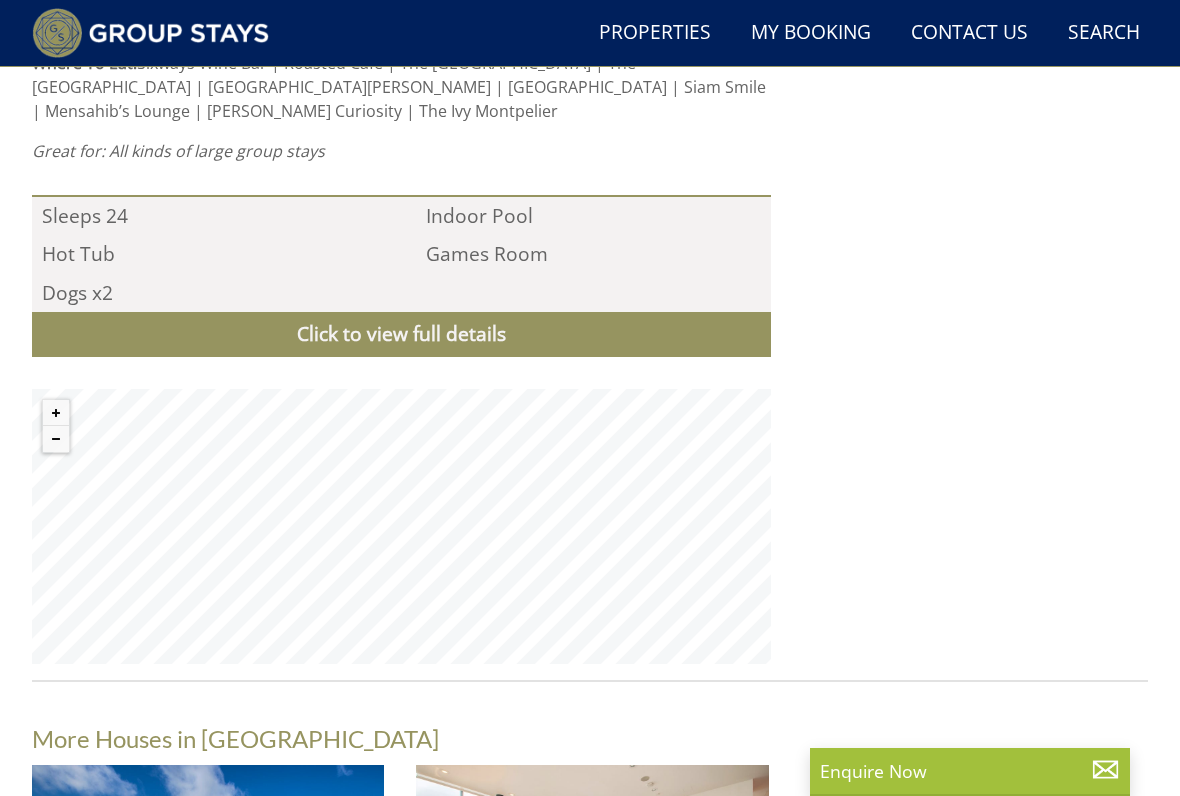 click on "Click to view full details" at bounding box center [401, 334] 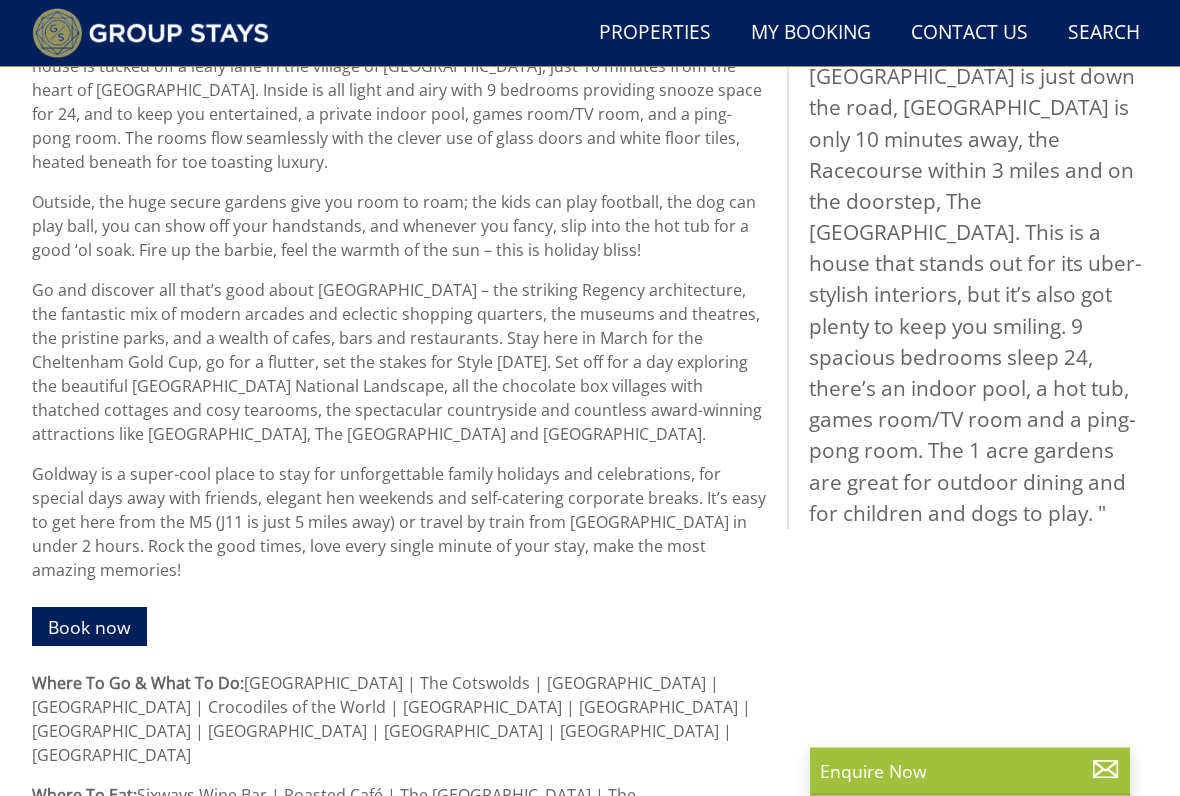 scroll, scrollTop: 957, scrollLeft: 0, axis: vertical 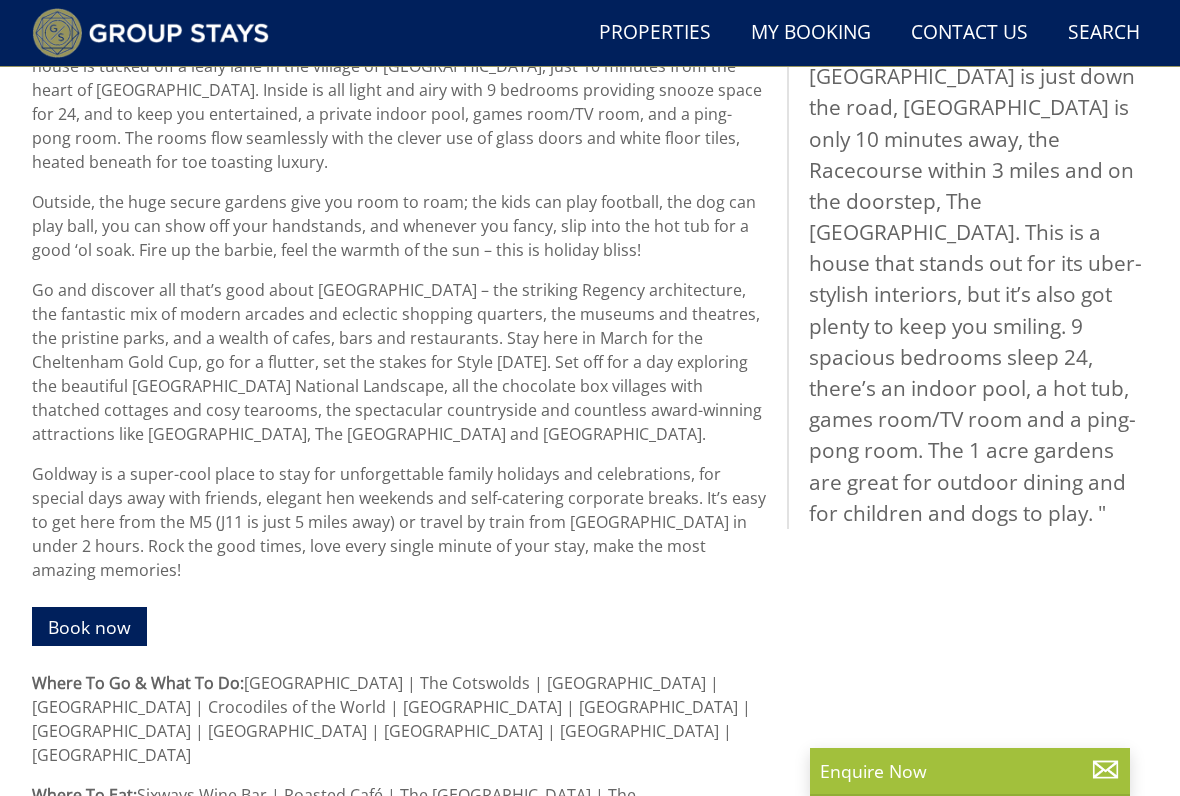 click on "Book now" at bounding box center (89, 626) 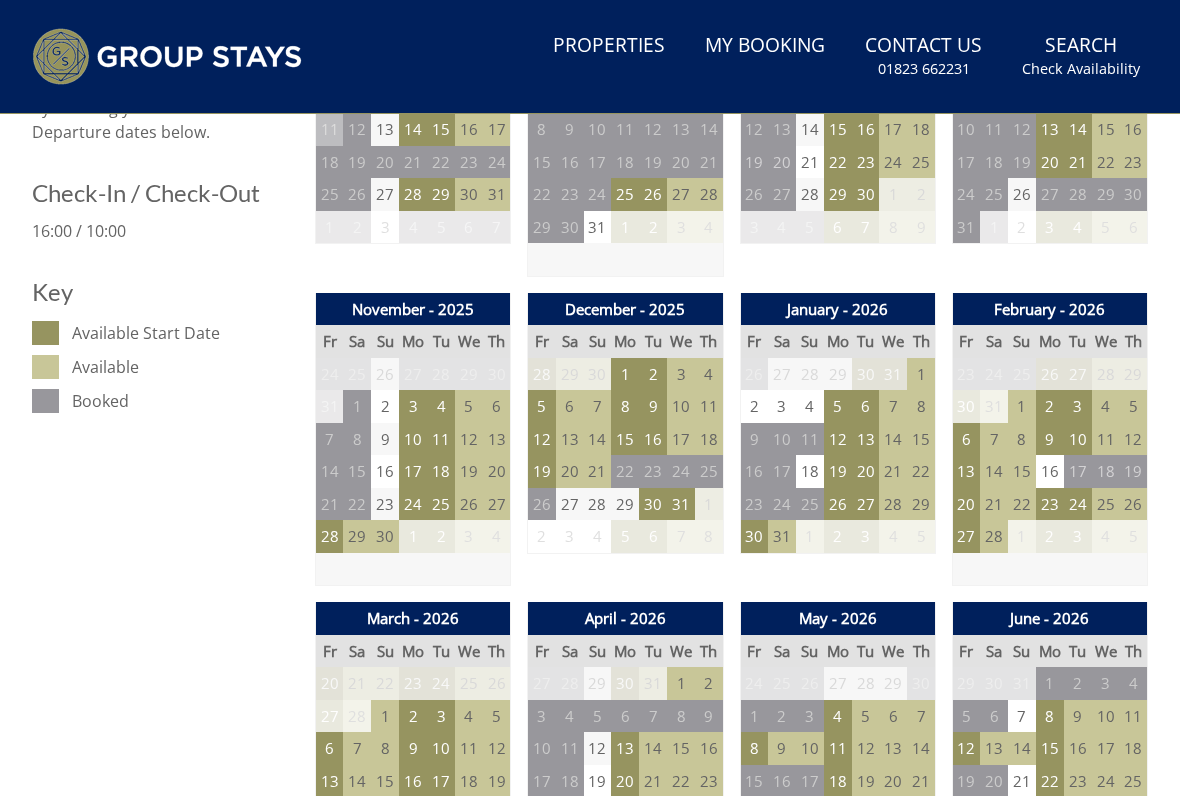 scroll, scrollTop: 0, scrollLeft: 0, axis: both 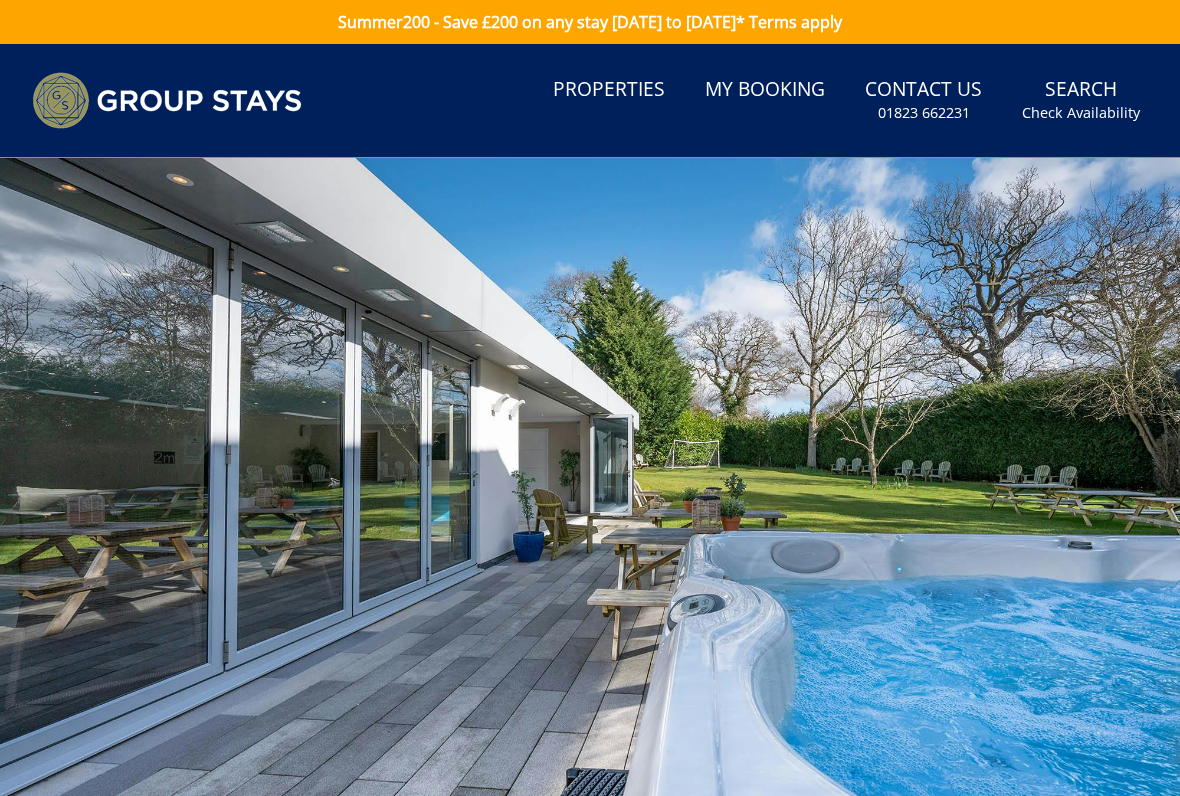 click at bounding box center (590, 488) 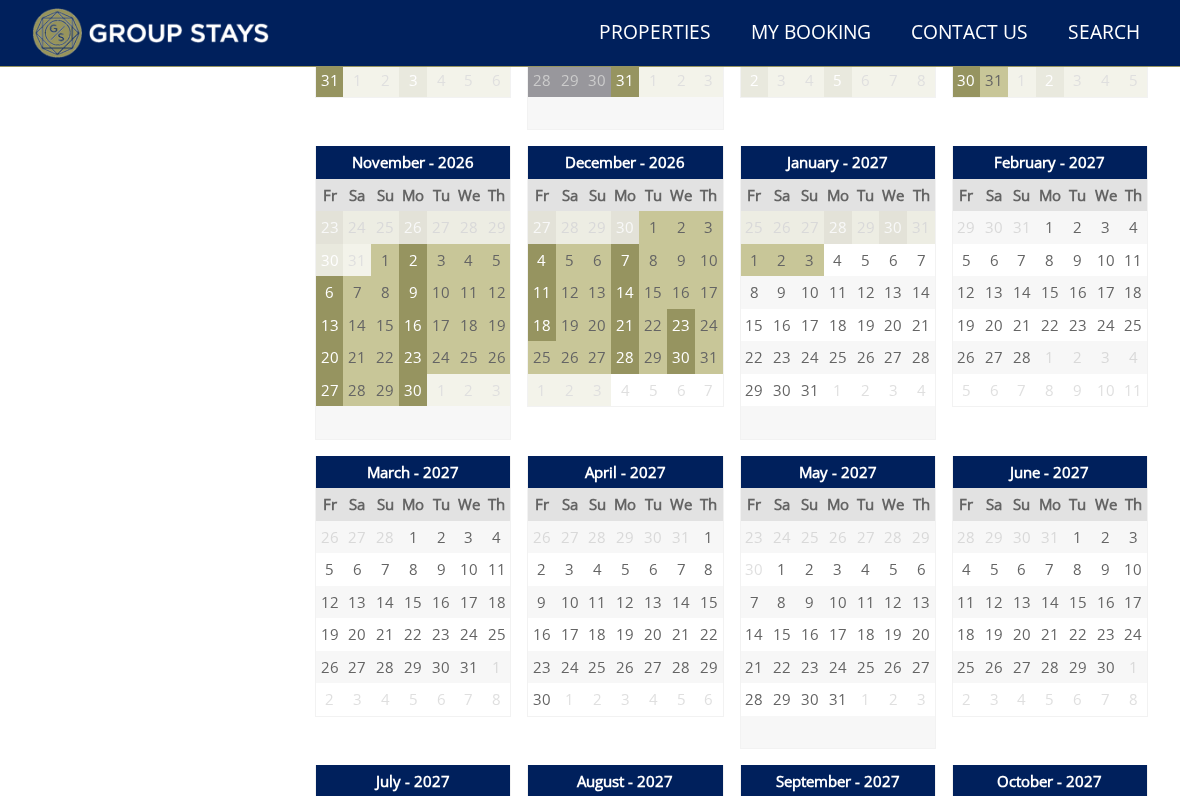 scroll, scrollTop: 1986, scrollLeft: 0, axis: vertical 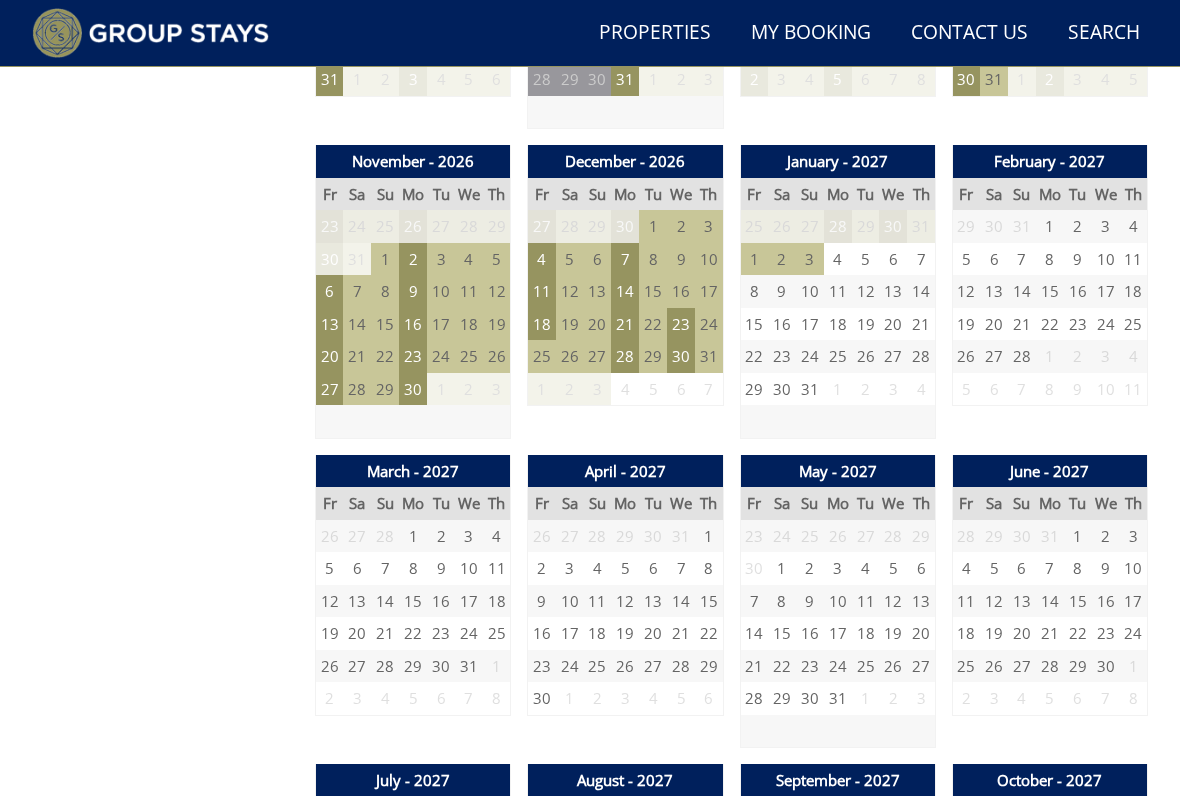 click on "20" at bounding box center [330, 356] 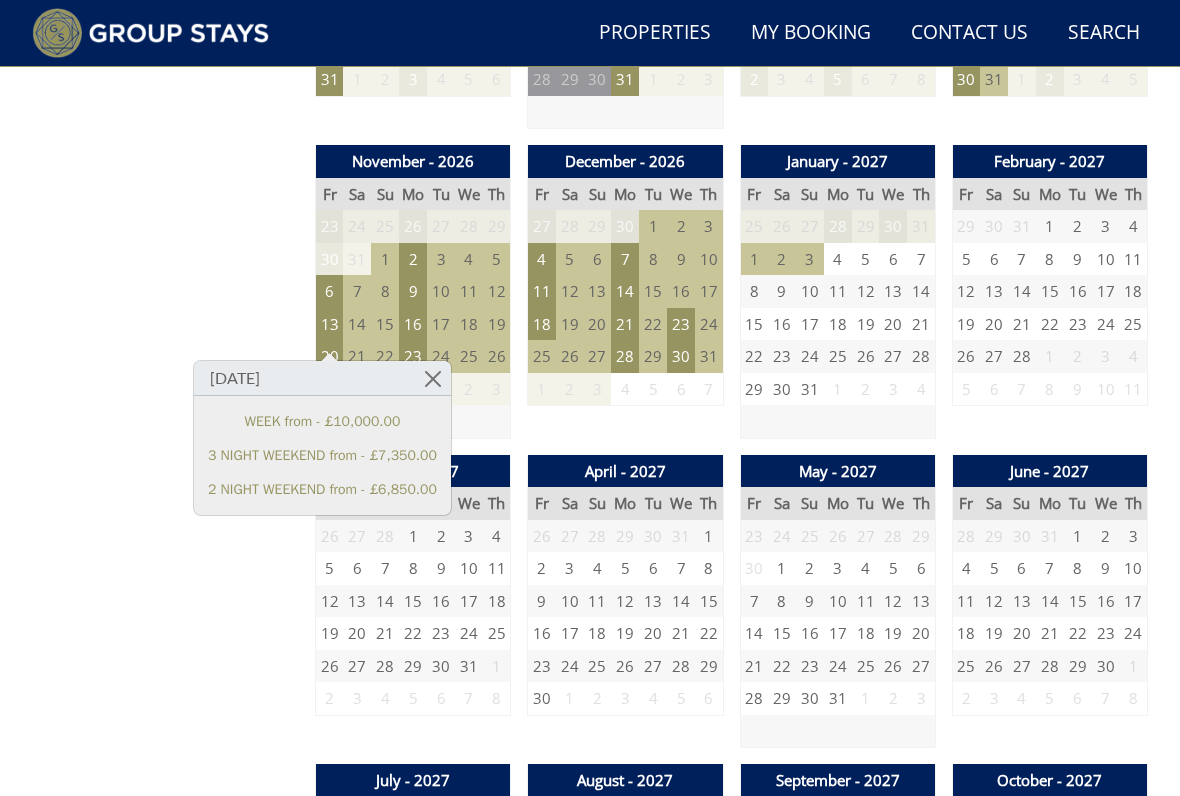 click on "Prices and Availability
You can browse the calendar to find an available start date for your stay by clicking on a start date or by entering your Arrival & Departure dates below.
Search for a Stay
Search
Check-In / Check-Out
16:00 / 10:00
Key
Available Start Date
Available
Booked" at bounding box center (165, 292) 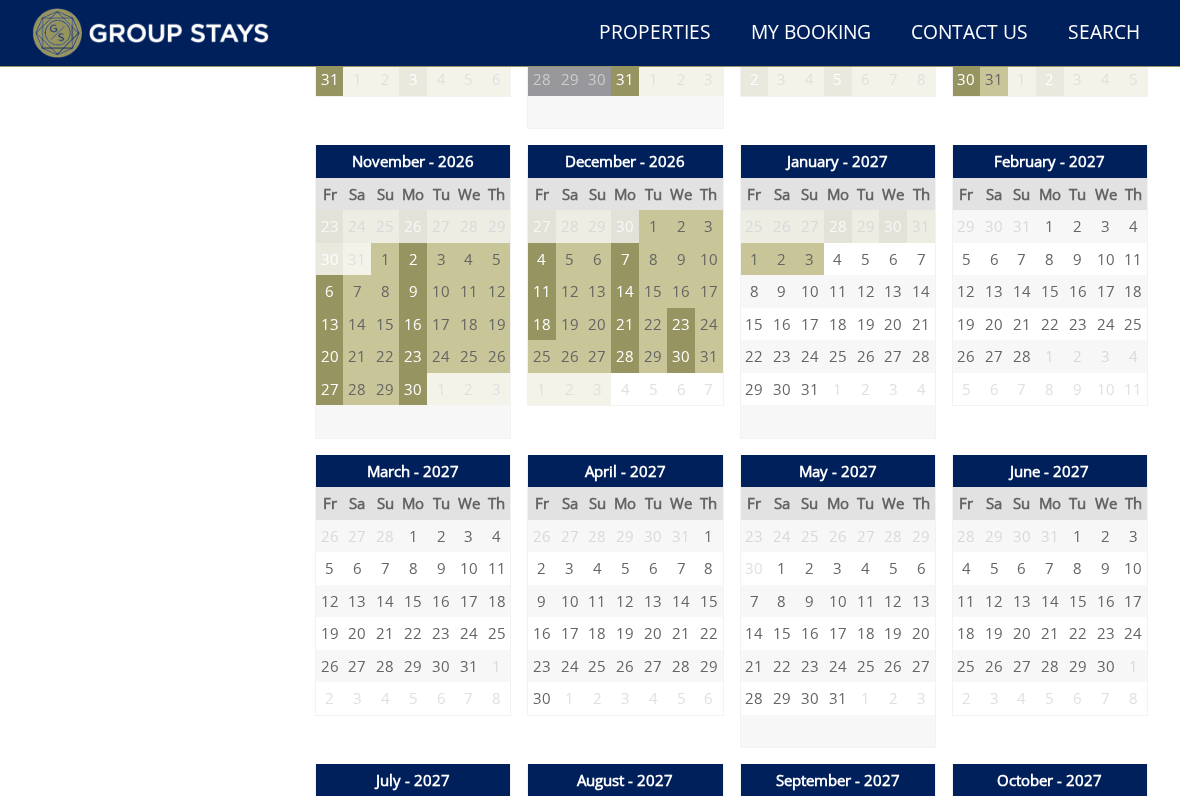 click on "27" at bounding box center (330, 389) 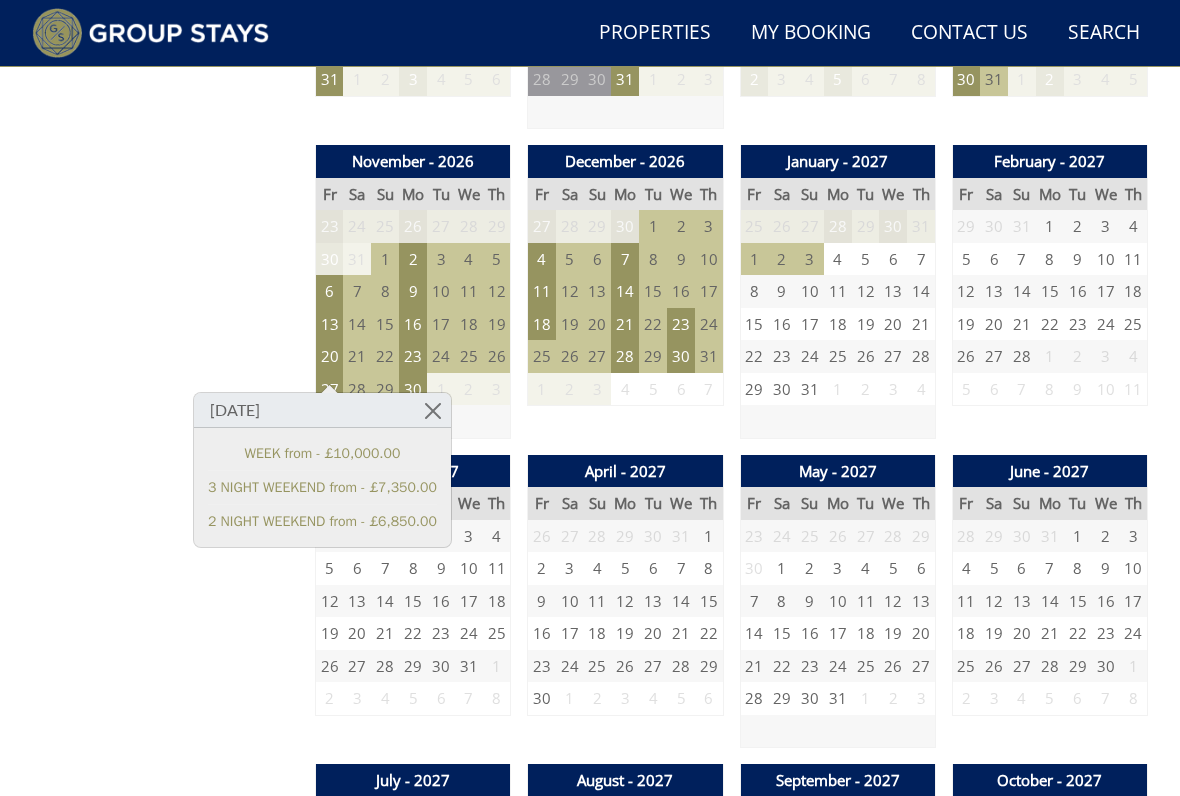 click on "Prices and Availability
You can browse the calendar to find an available start date for your stay by clicking on a start date or by entering your Arrival & Departure dates below.
Search for a Stay
Search
Check-In / Check-Out
16:00 / 10:00
Key
Available Start Date
Available
Booked" at bounding box center (165, 292) 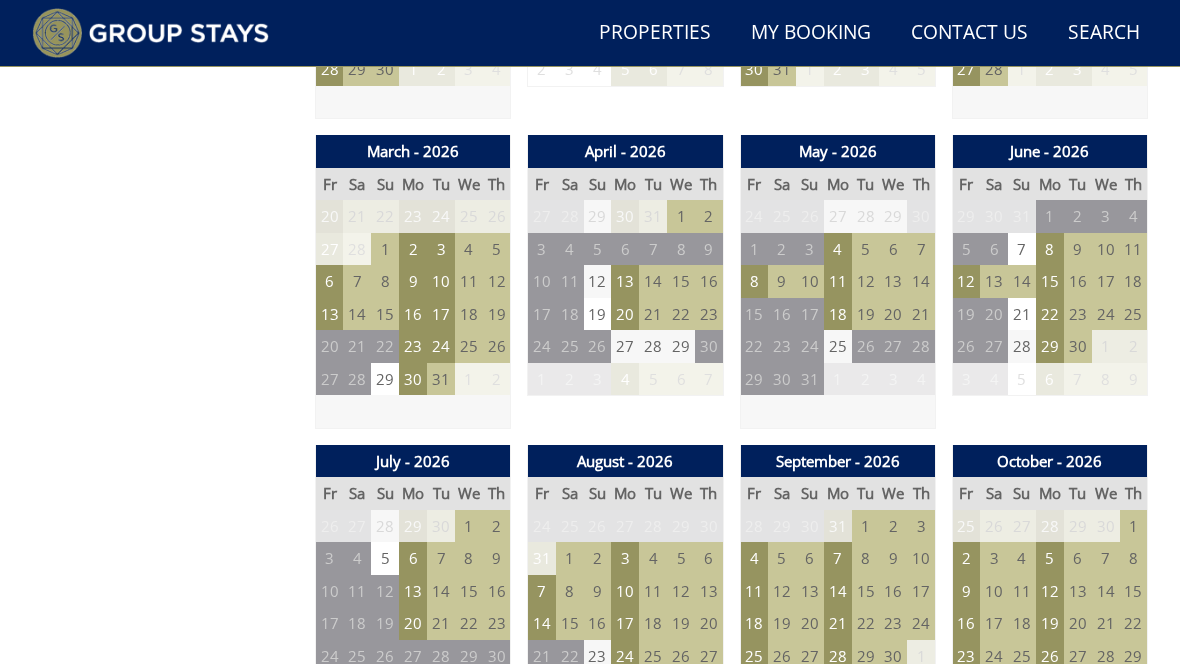 scroll, scrollTop: 1353, scrollLeft: 0, axis: vertical 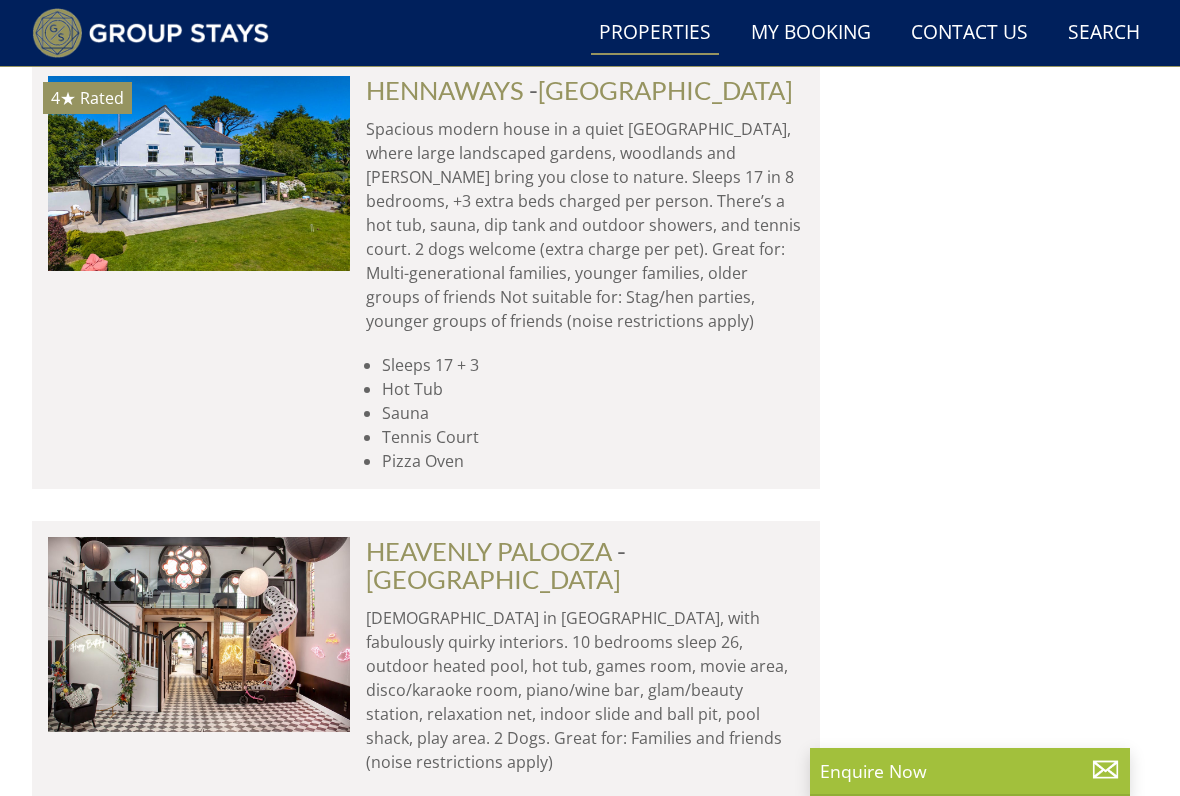 click on "HEAVENLY PALOOZA" at bounding box center [489, 551] 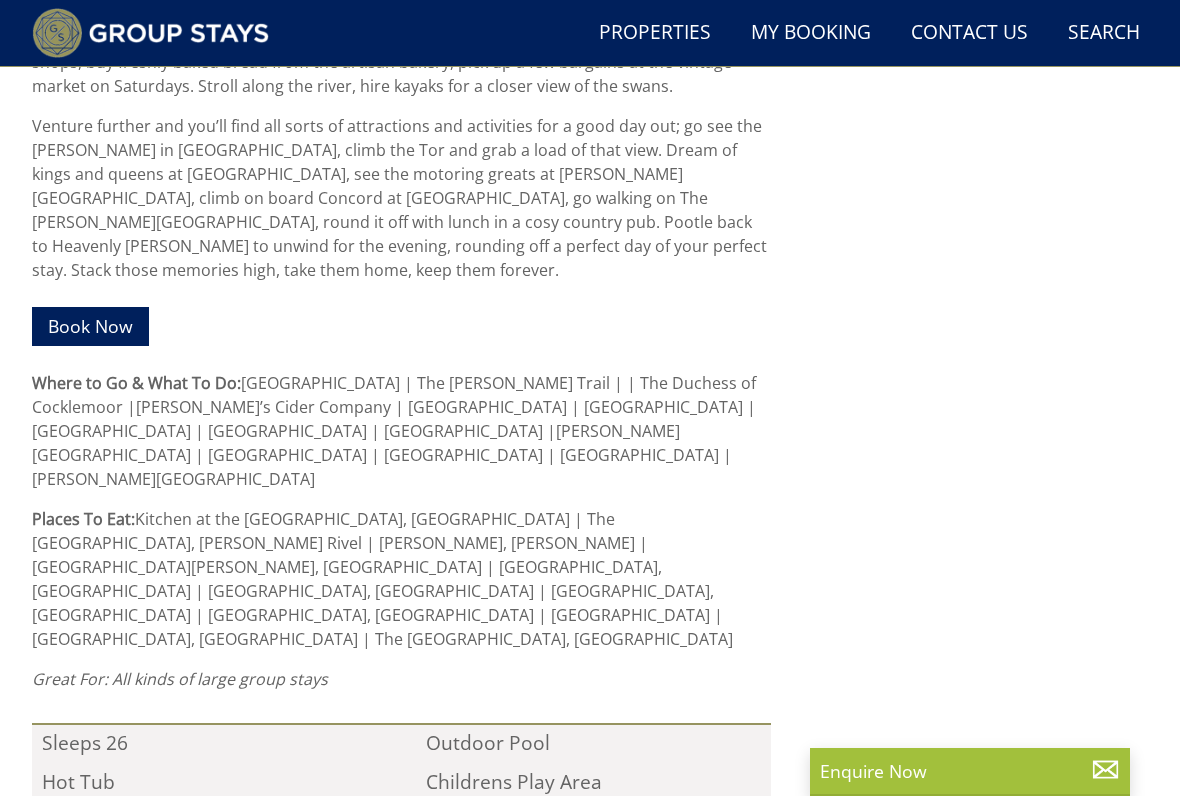 scroll, scrollTop: 1383, scrollLeft: 0, axis: vertical 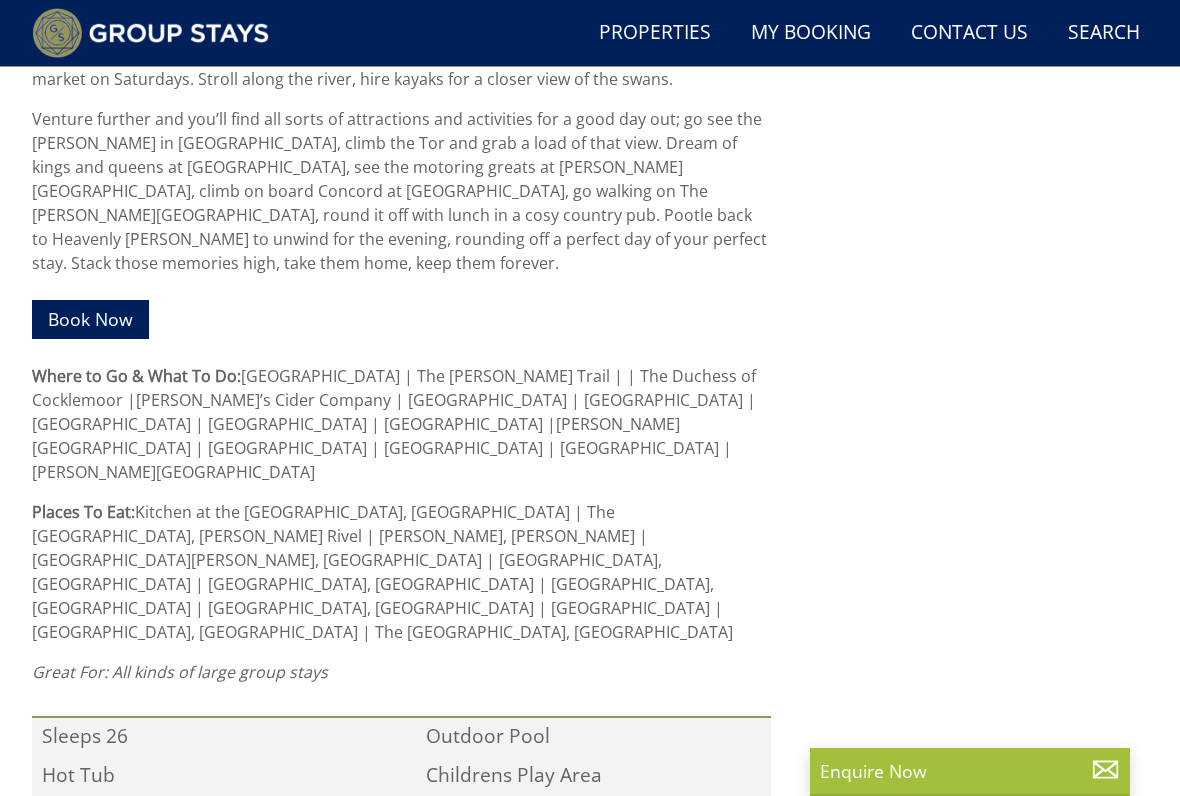 click on "Book Now" at bounding box center (90, 319) 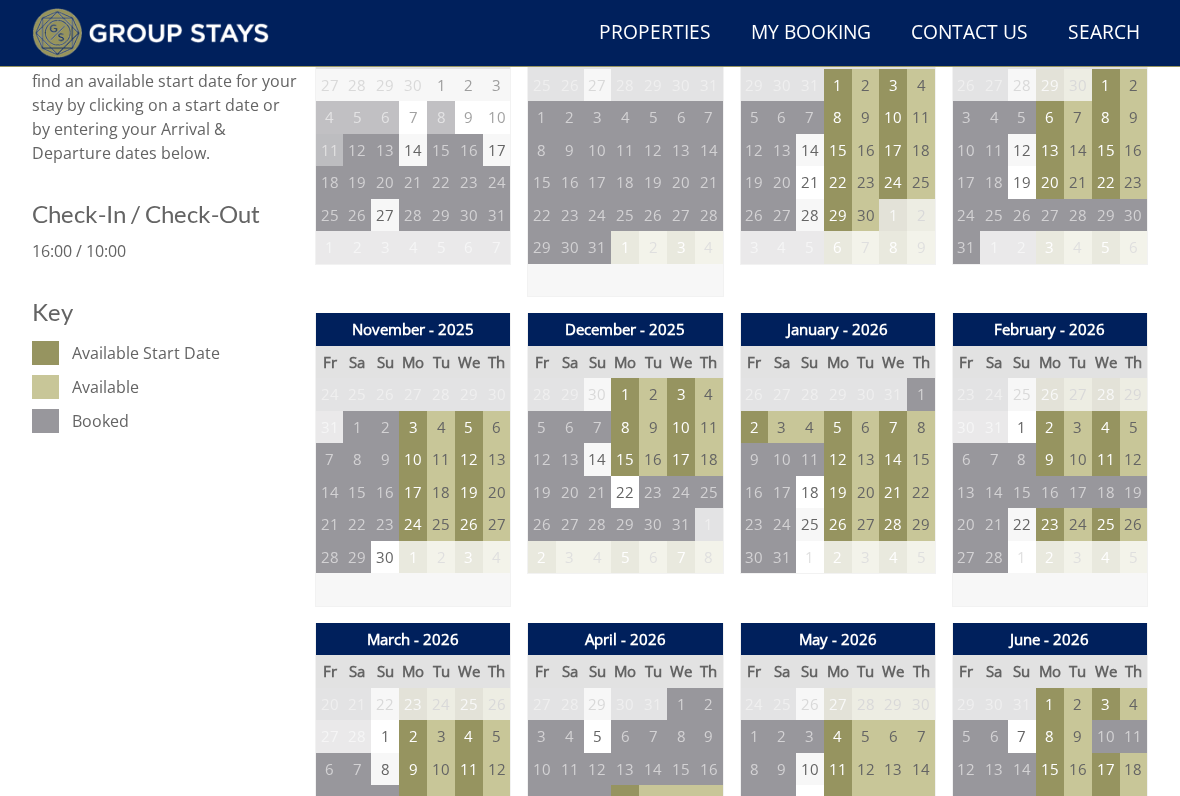 scroll, scrollTop: 924, scrollLeft: 0, axis: vertical 